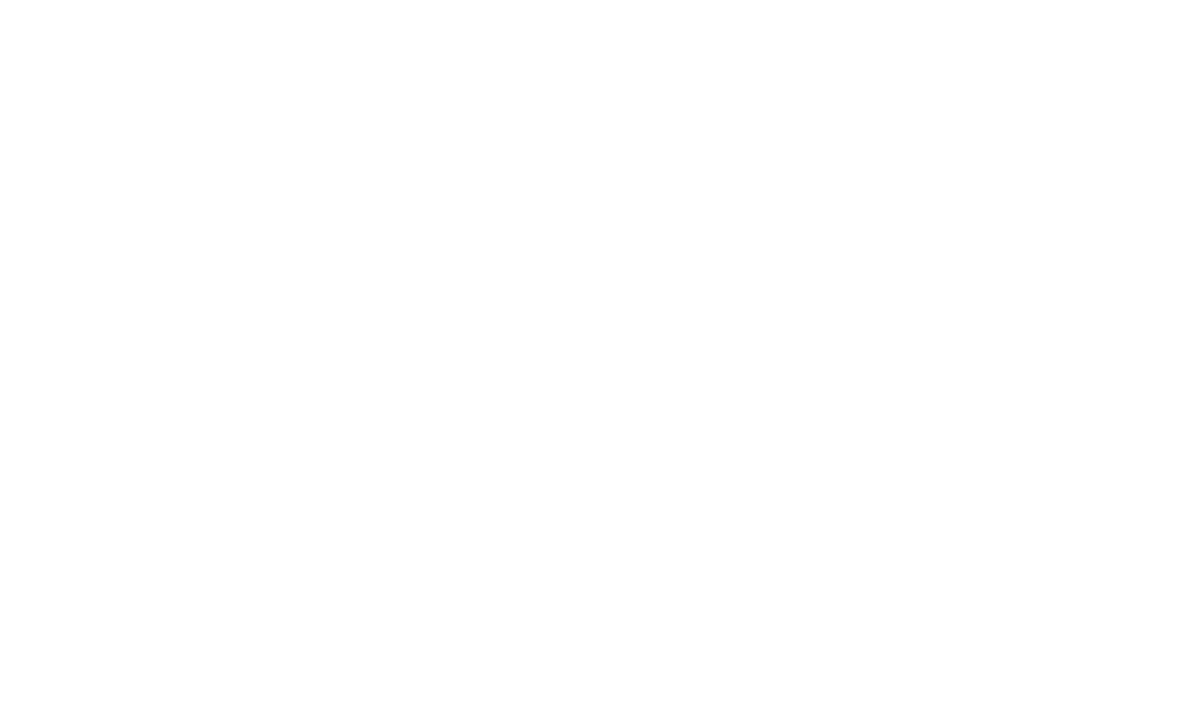 scroll, scrollTop: 0, scrollLeft: 0, axis: both 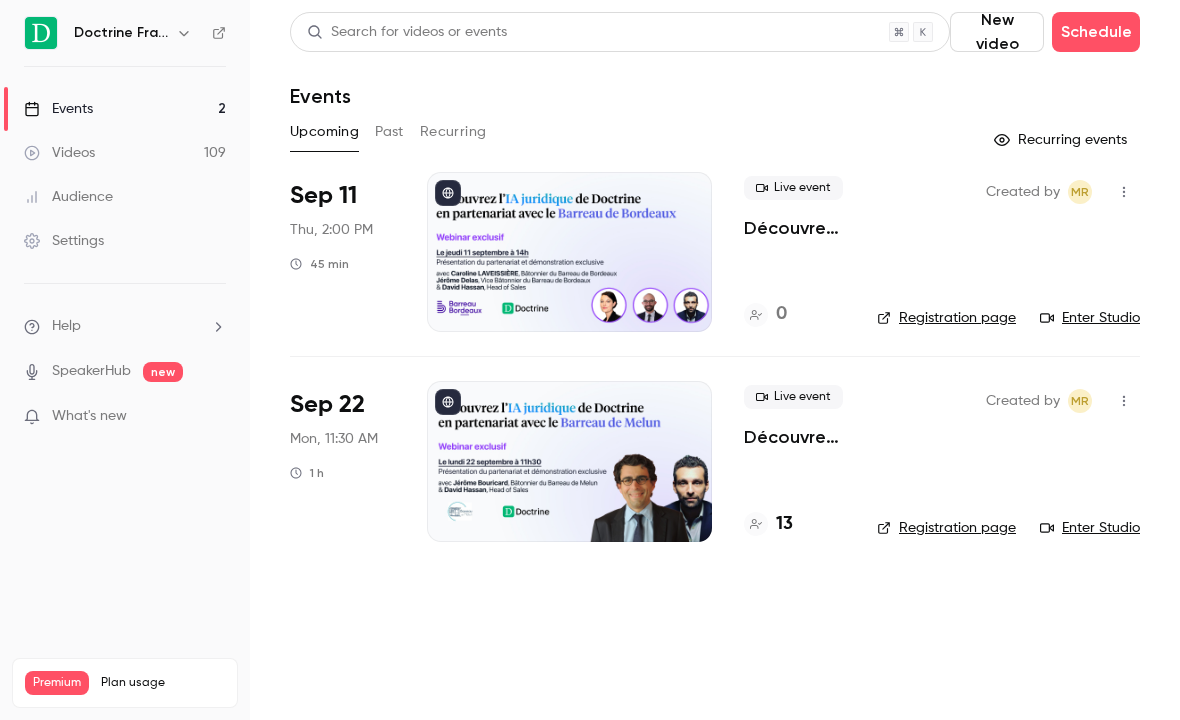click 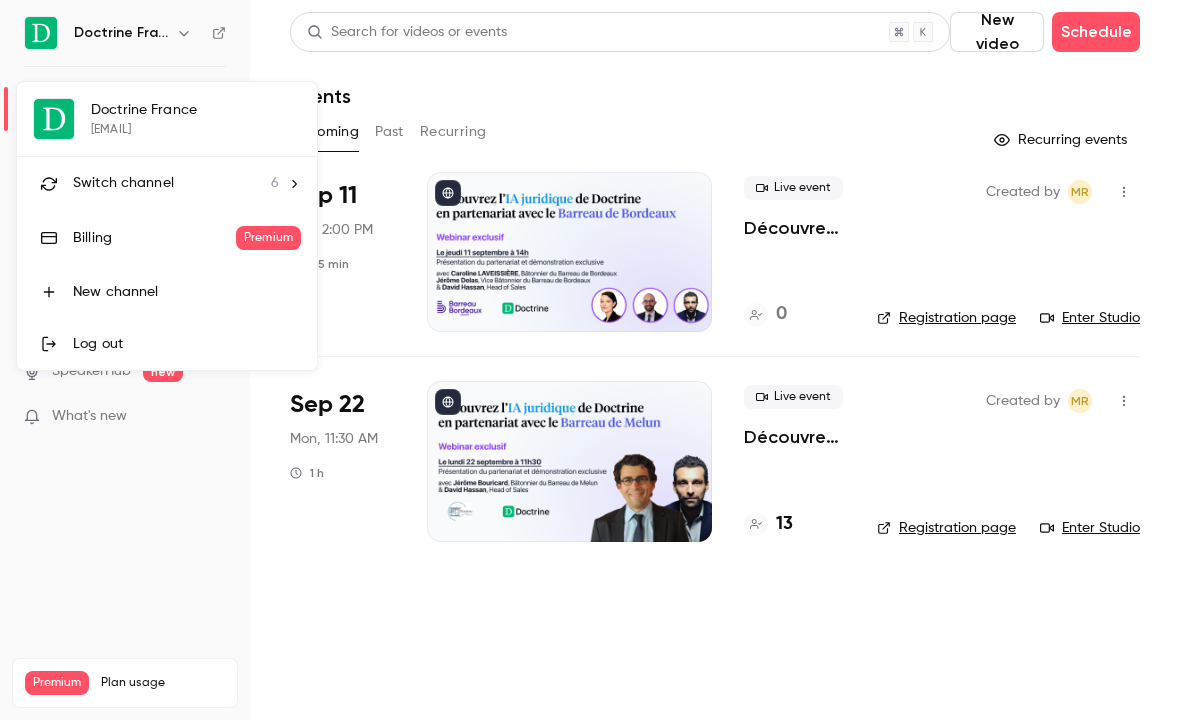 click on "Switch channel 6" at bounding box center [176, 183] 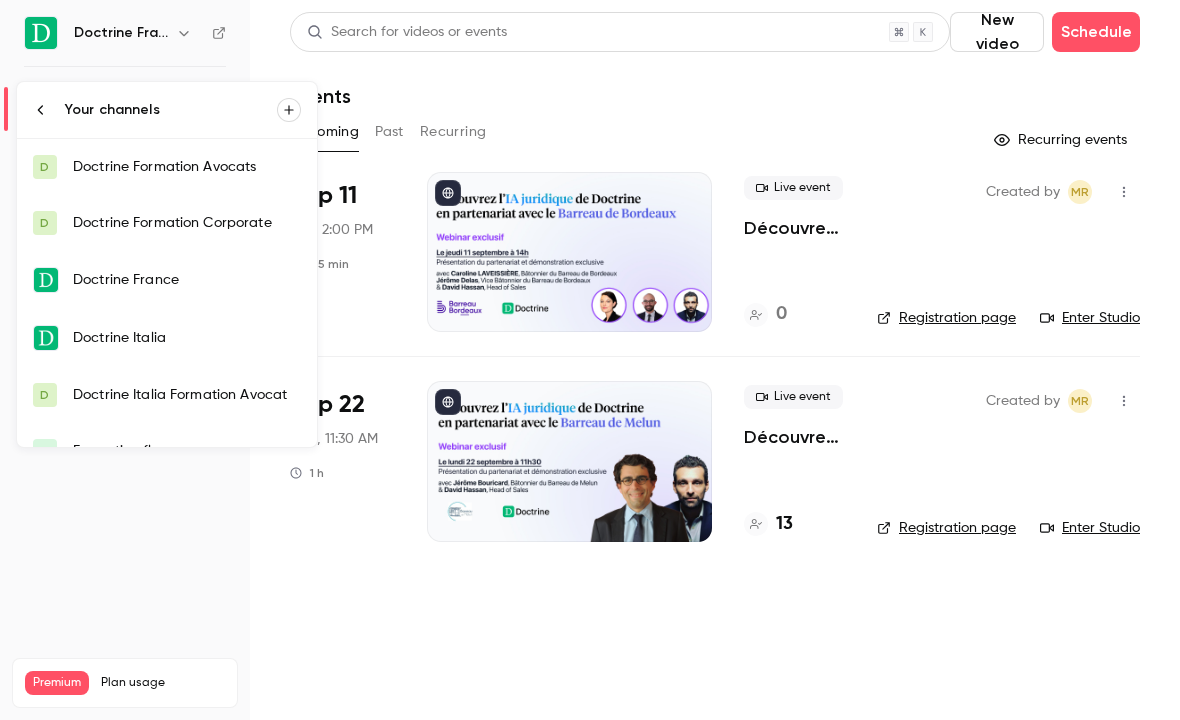 click on "D Doctrine Formation Avocats" at bounding box center (167, 167) 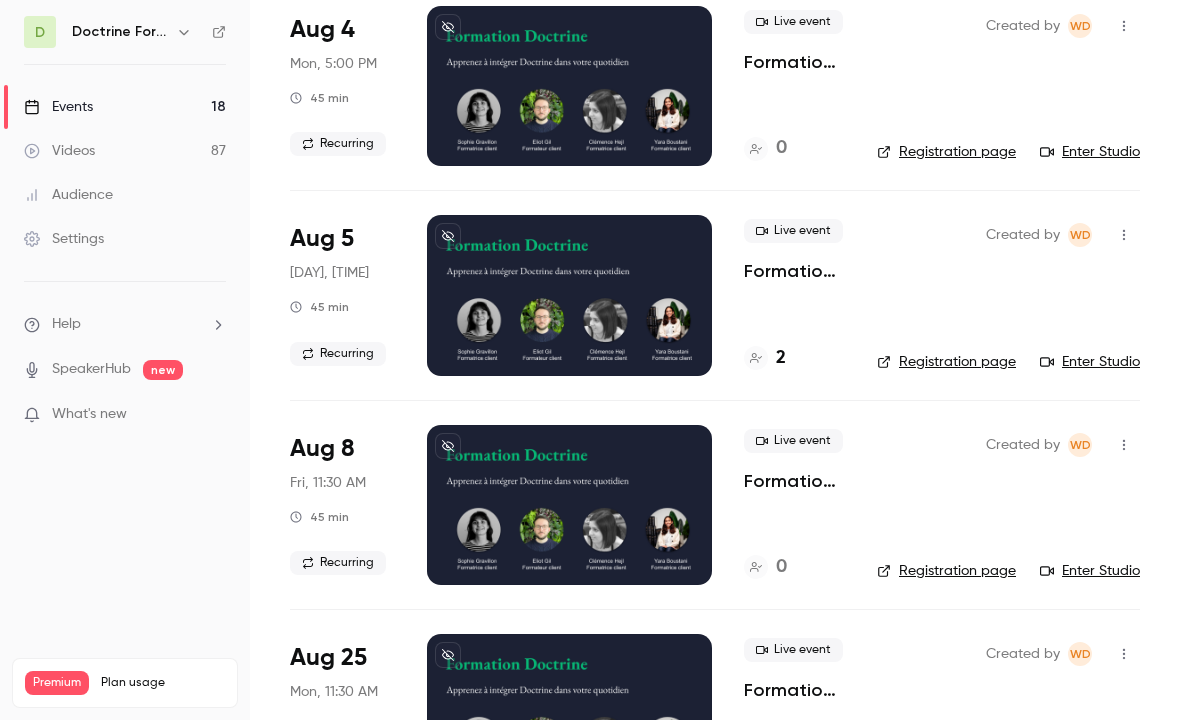 scroll, scrollTop: 167, scrollLeft: 0, axis: vertical 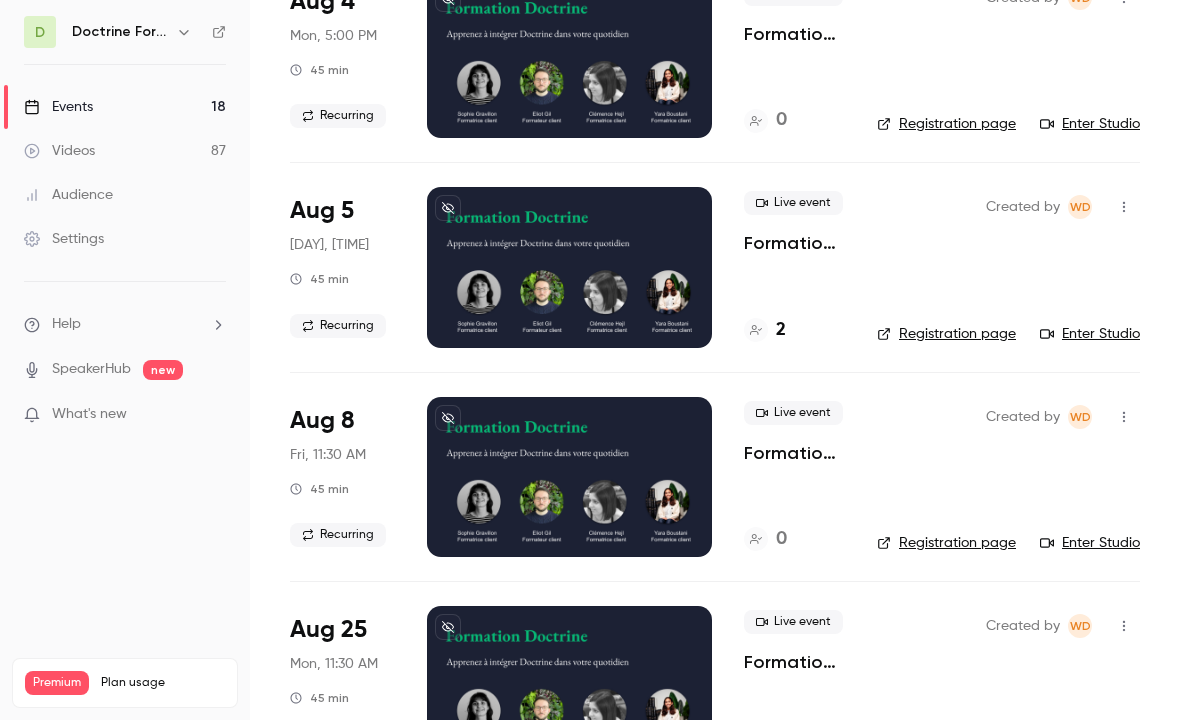 click on "D Doctrine Formation Avocats" at bounding box center [125, 32] 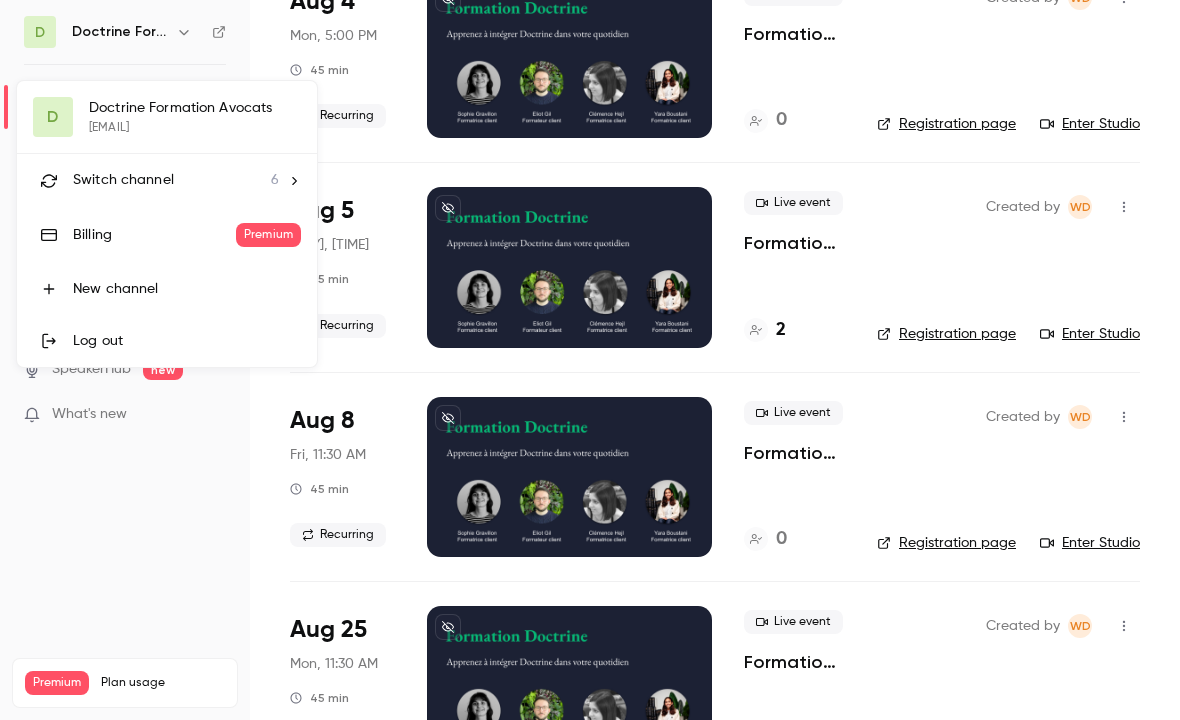 click on "Switch channel 6" at bounding box center [176, 180] 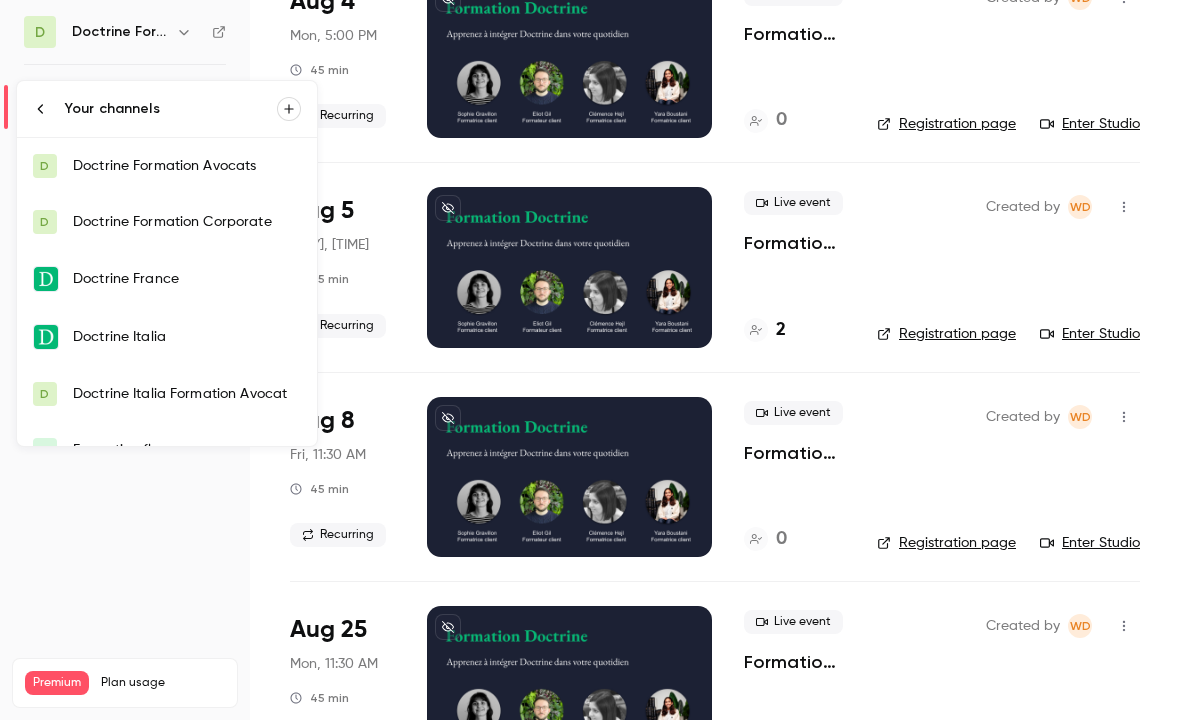 scroll, scrollTop: 32, scrollLeft: 0, axis: vertical 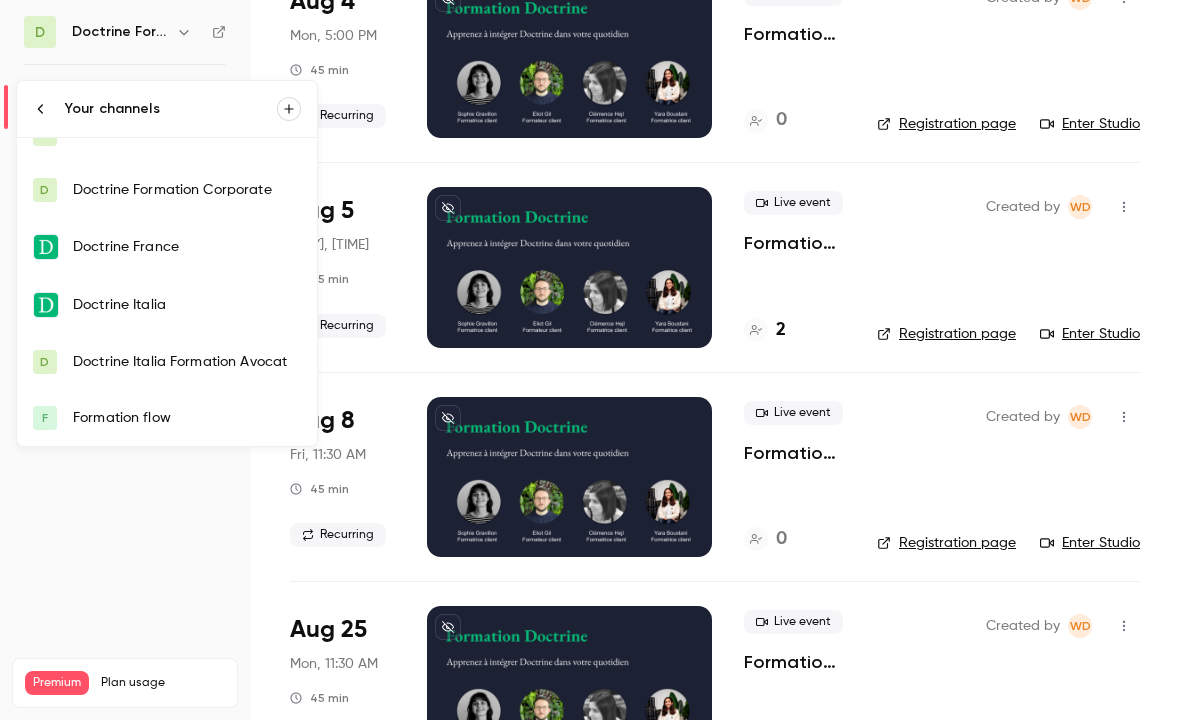 click on "Formation flow" at bounding box center [187, 418] 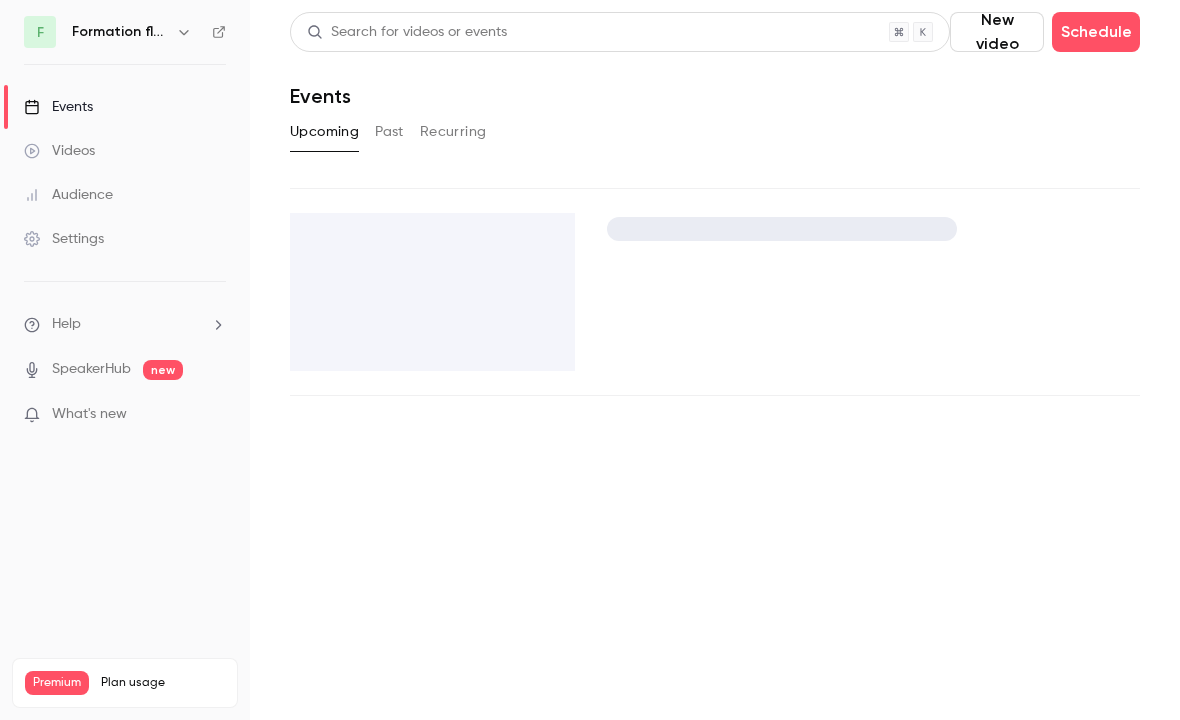 scroll, scrollTop: 0, scrollLeft: 0, axis: both 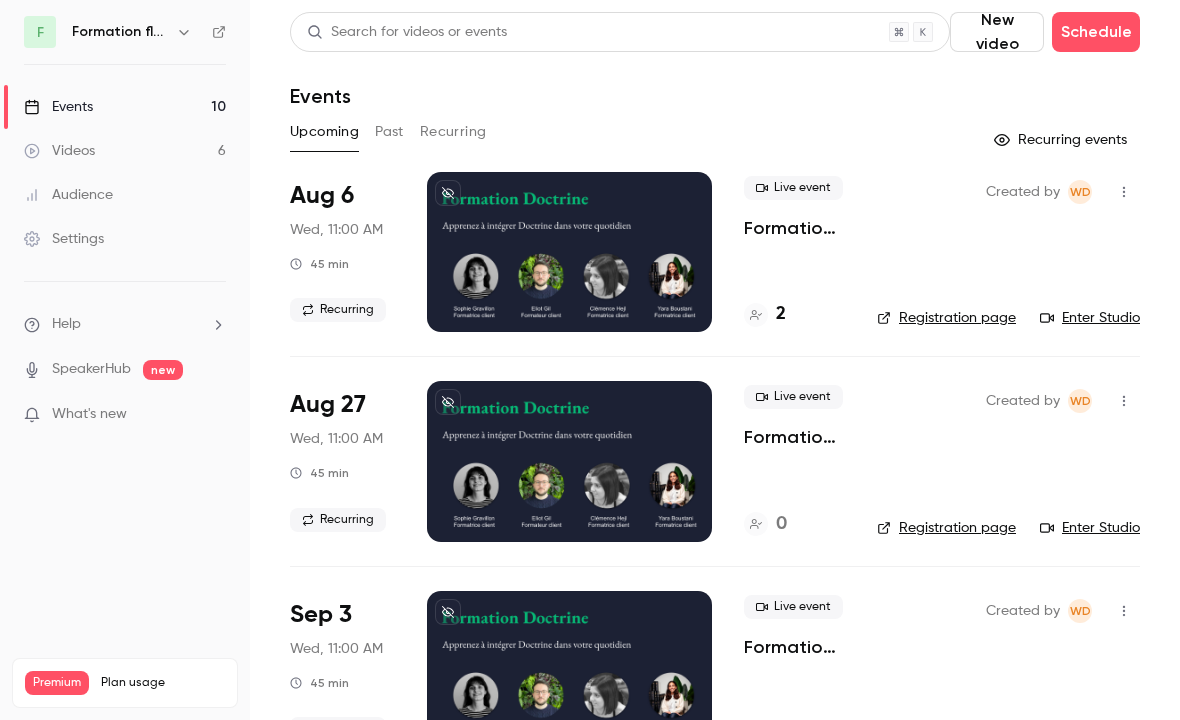 click 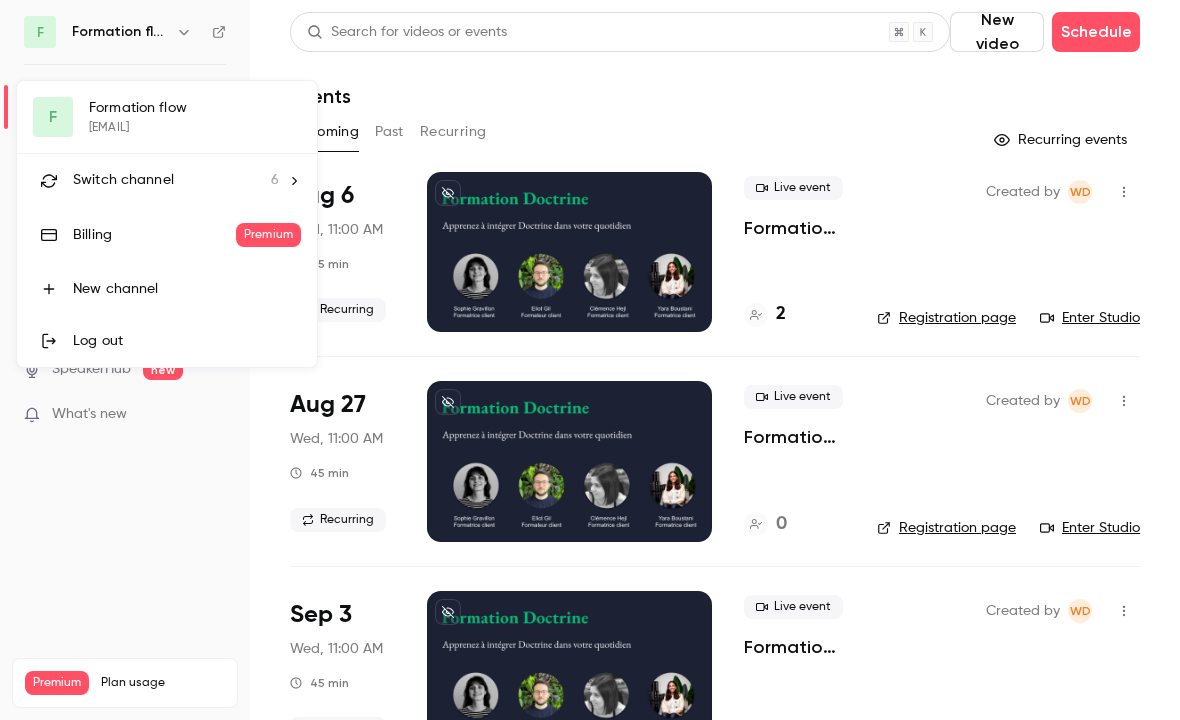 click on "Switch channel" at bounding box center [123, 180] 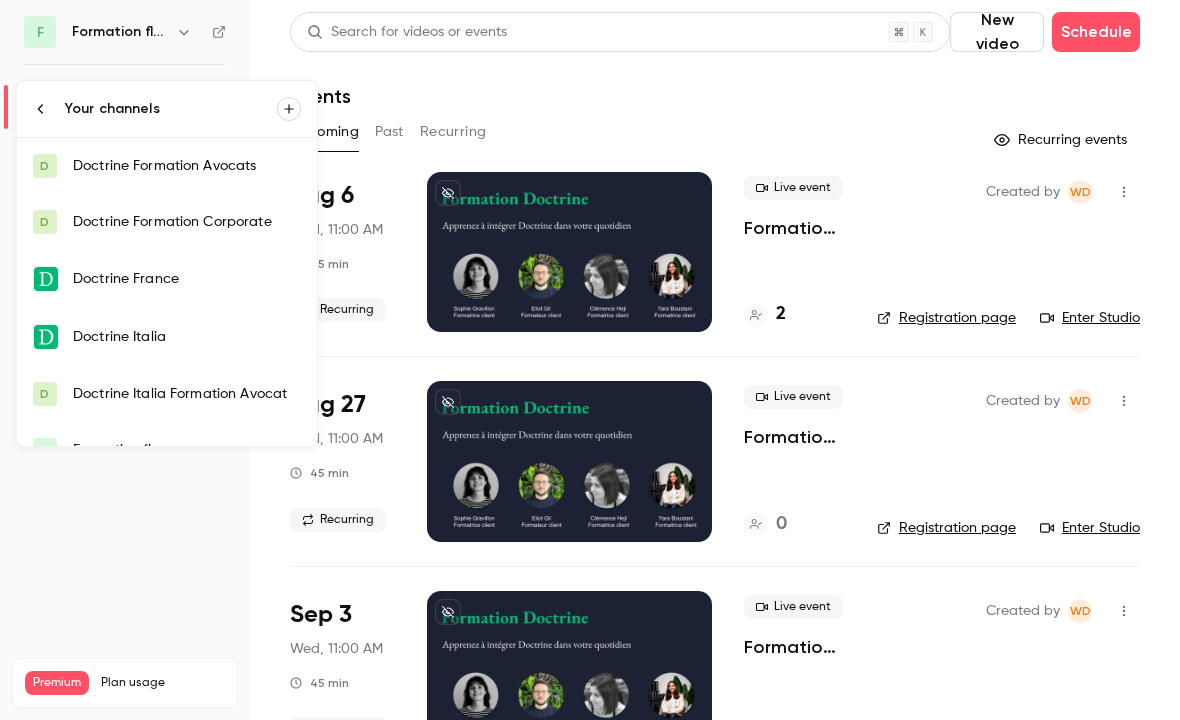 click on "Doctrine Formation Corporate" at bounding box center (187, 222) 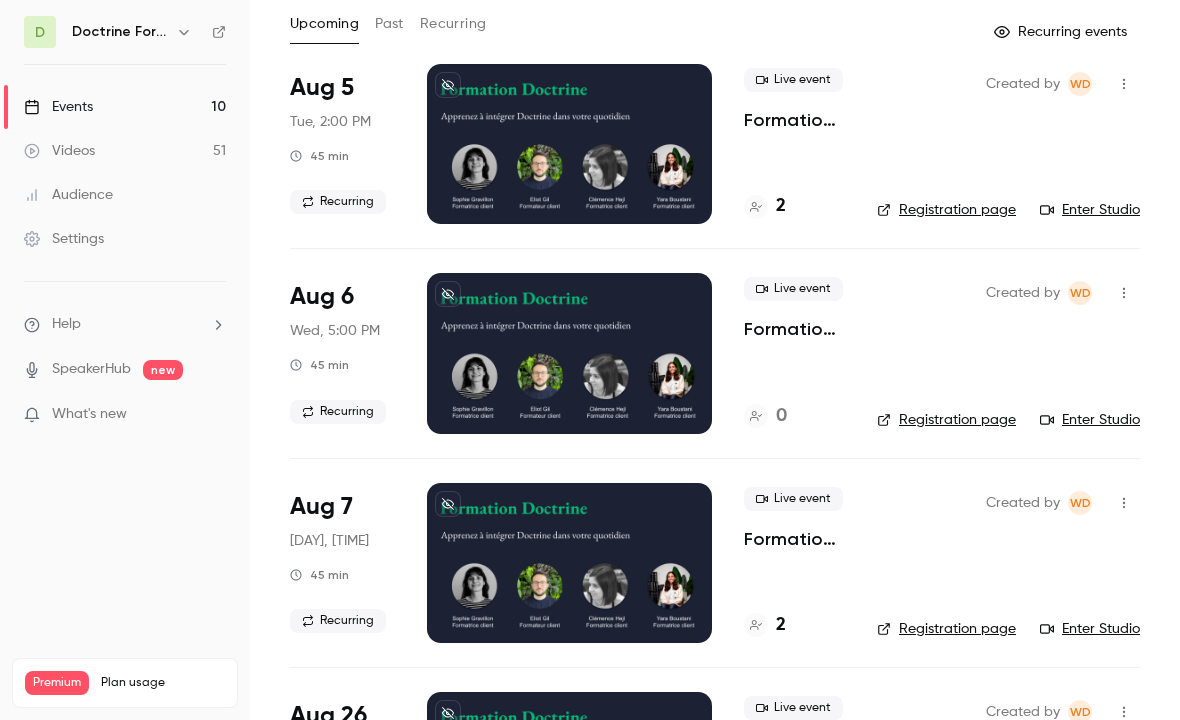 scroll, scrollTop: 0, scrollLeft: 0, axis: both 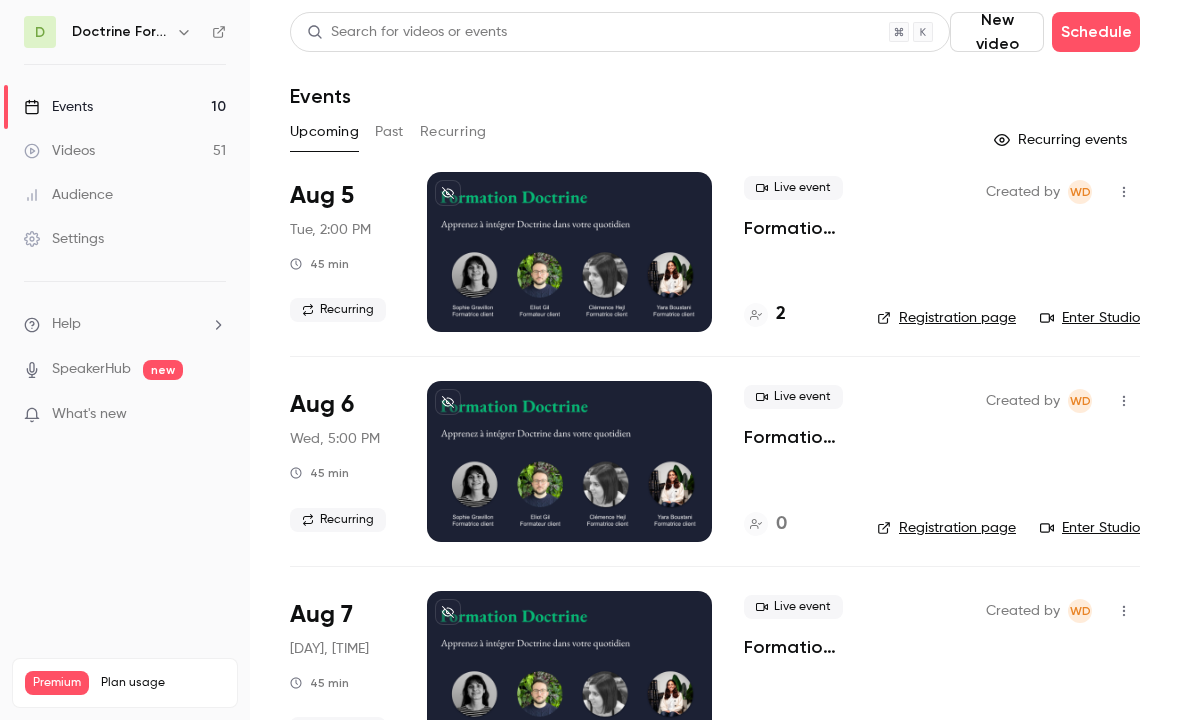 click 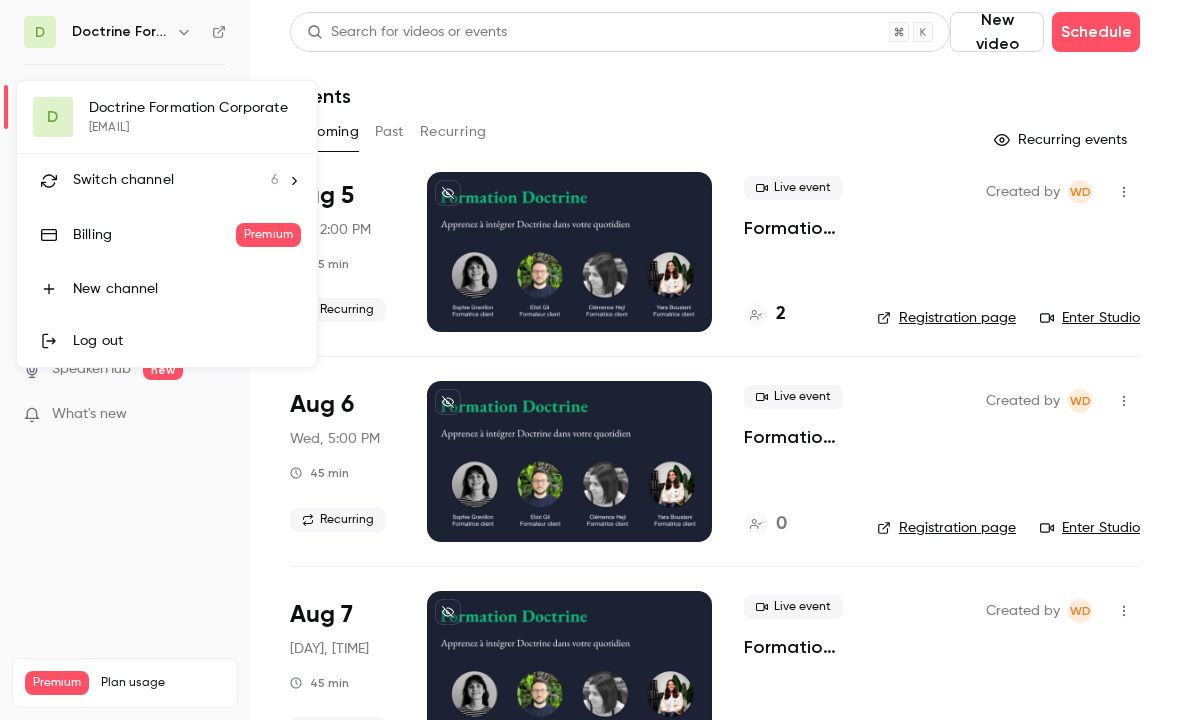 click on "Switch channel 6" at bounding box center (167, 180) 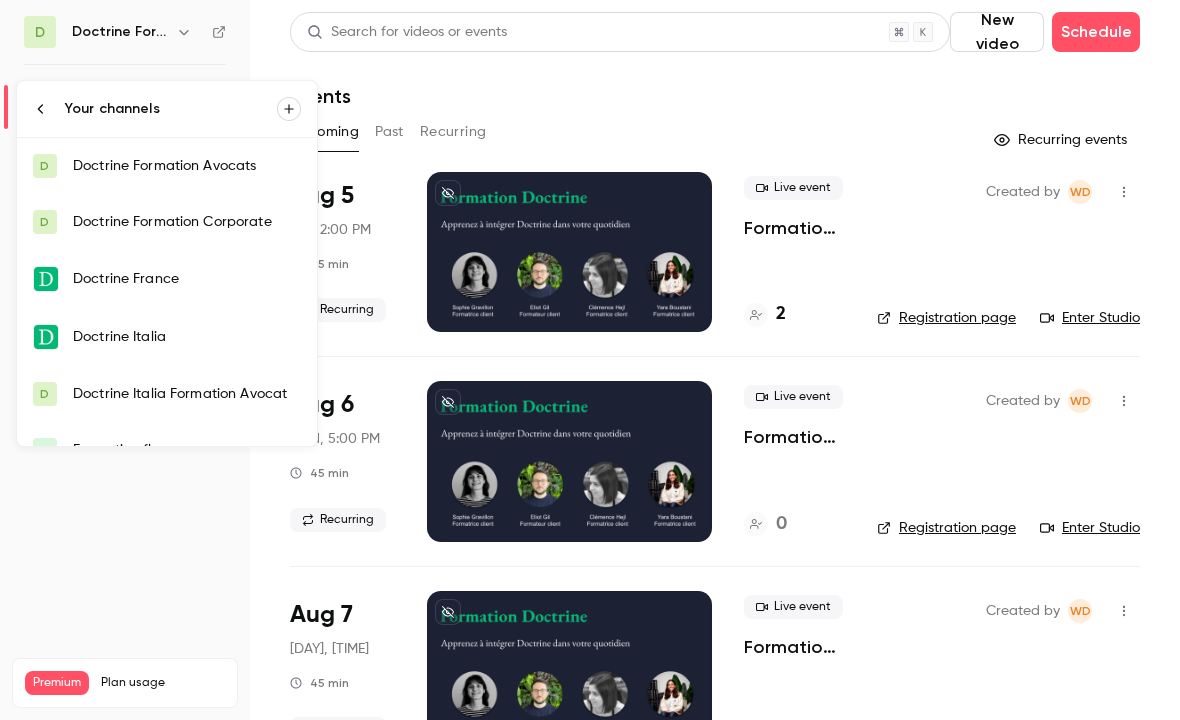 click on "Doctrine Formation Corporate" at bounding box center (187, 222) 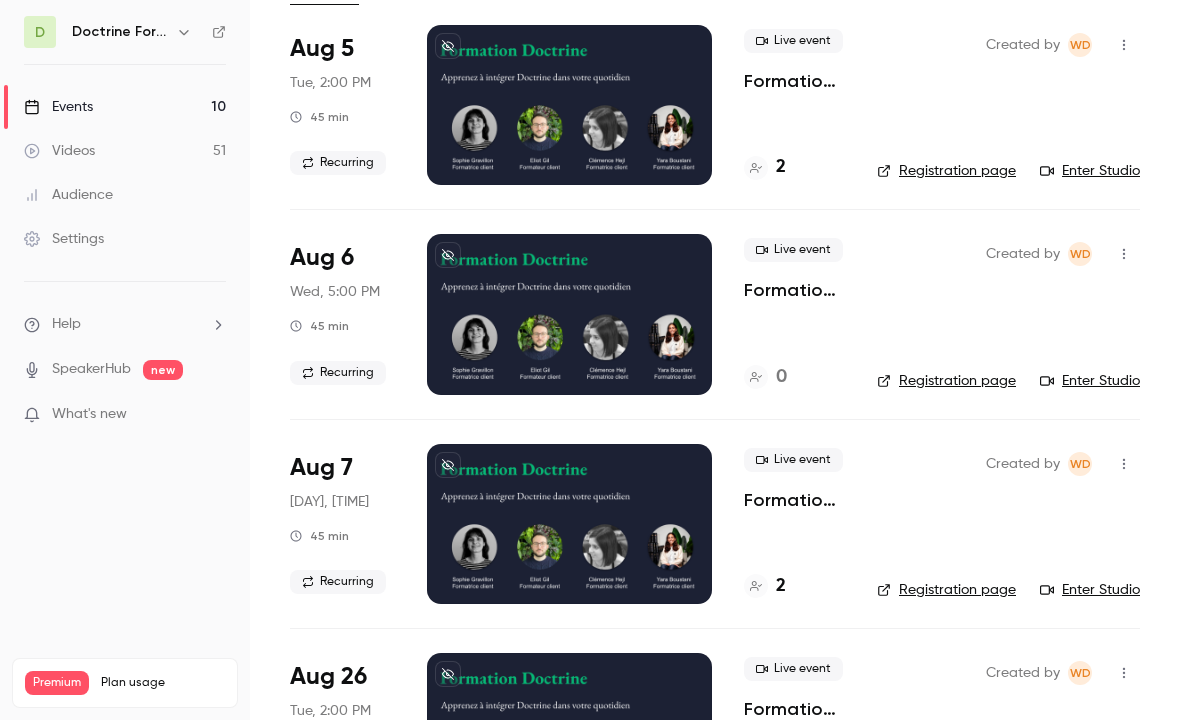 scroll, scrollTop: 149, scrollLeft: 0, axis: vertical 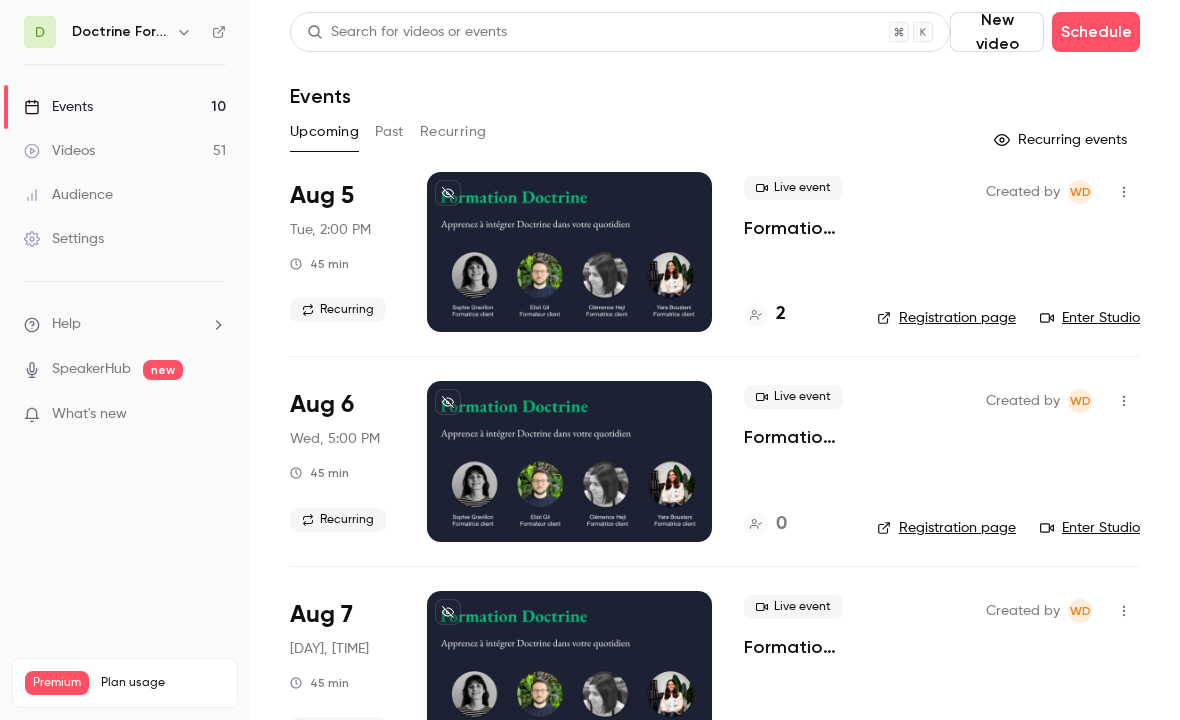 click 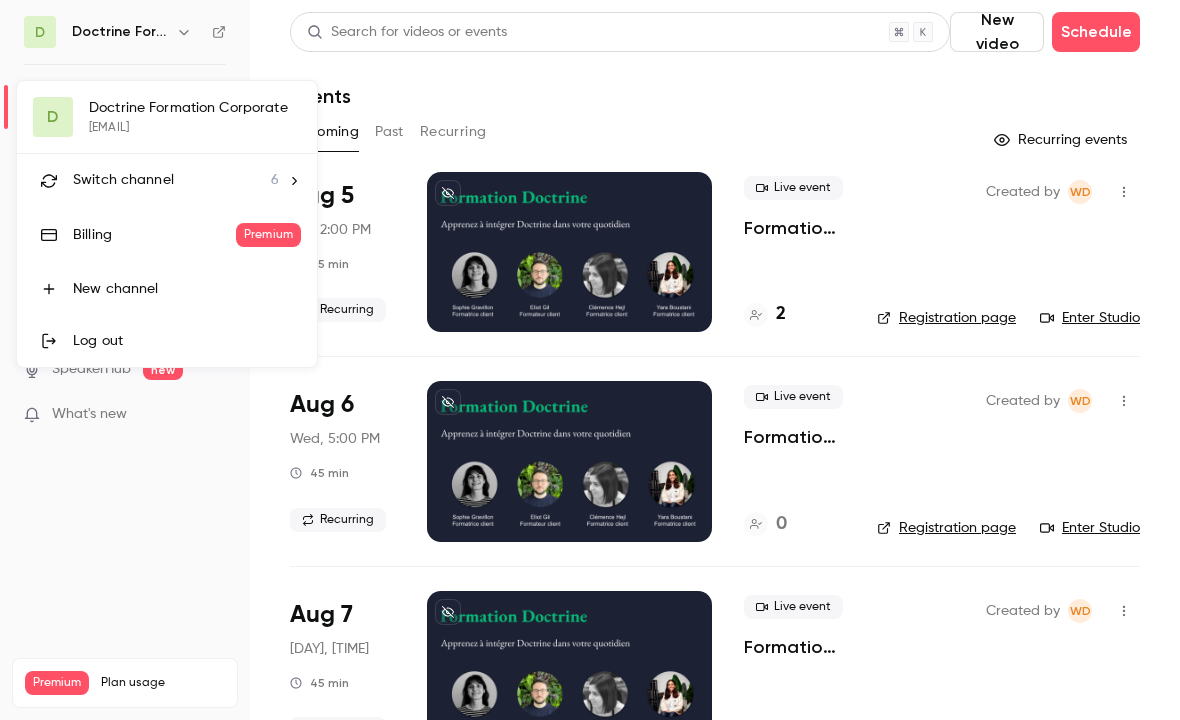 click on "Switch channel 6" at bounding box center [176, 180] 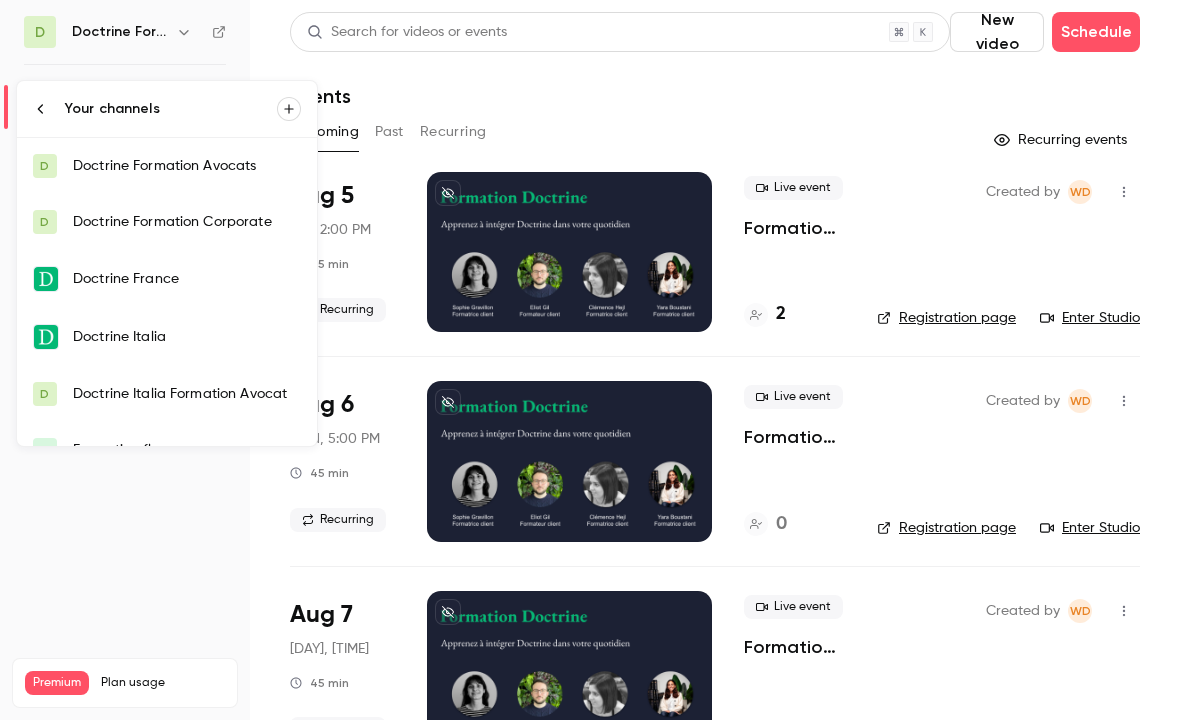 click on "Doctrine Formation Corporate" at bounding box center (187, 222) 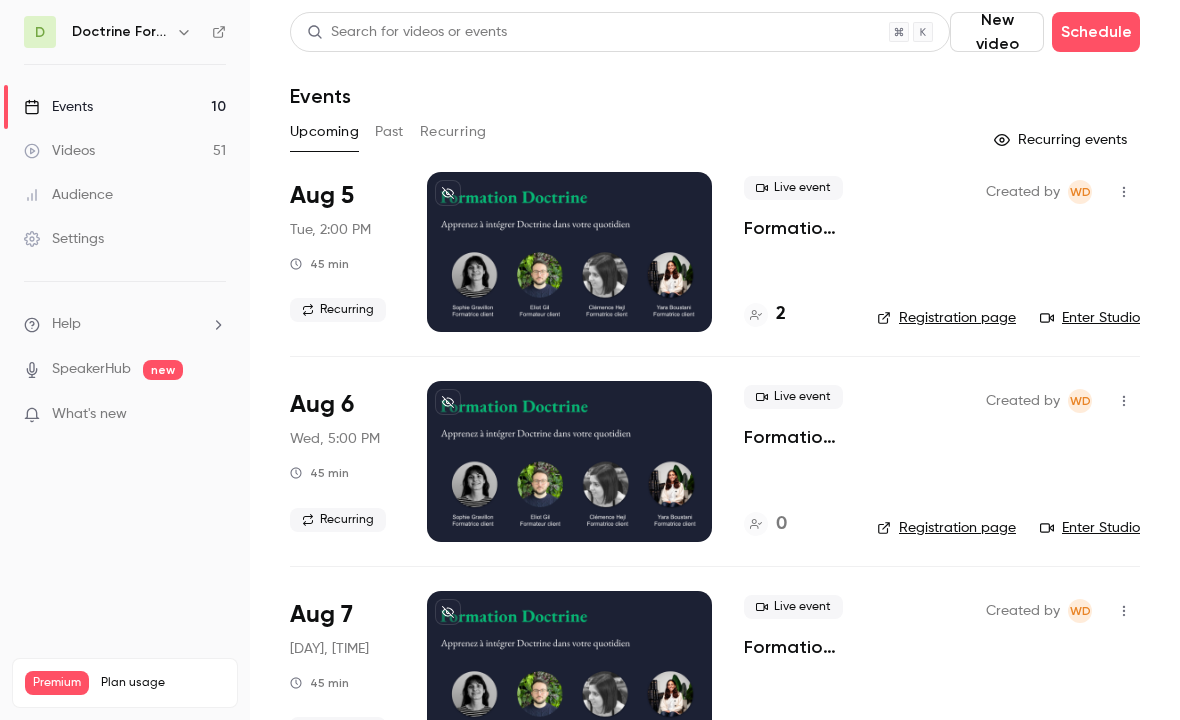 click 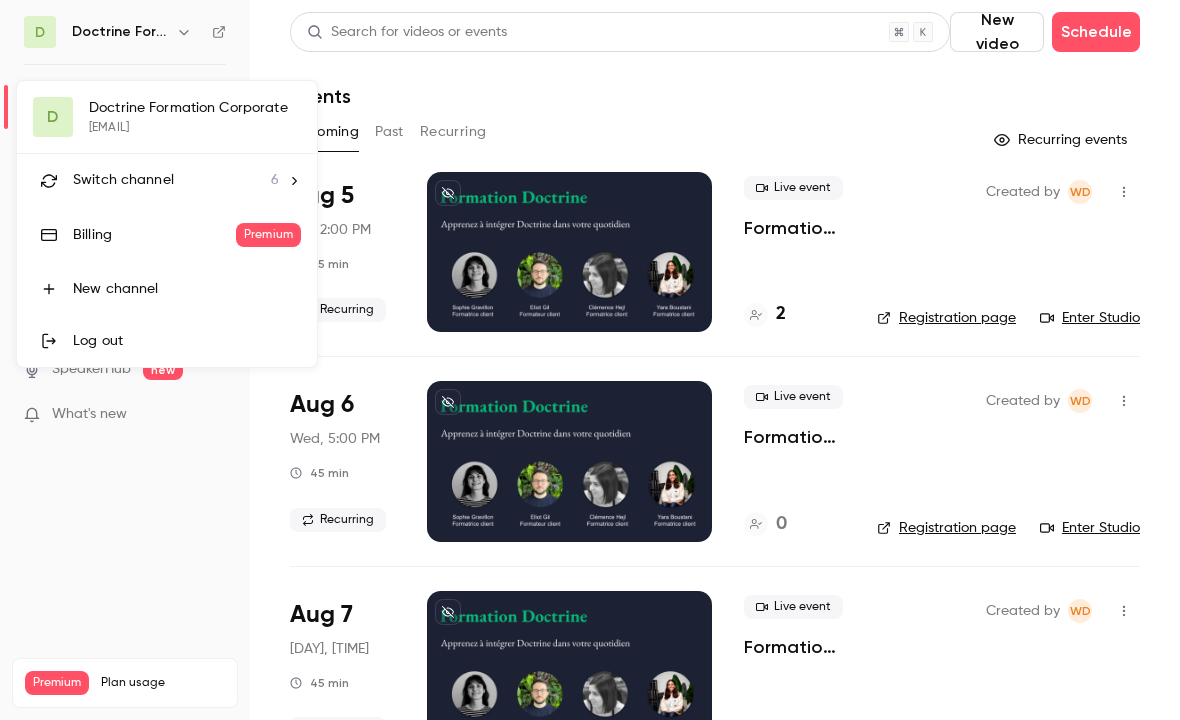 click on "Switch channel 6" at bounding box center [167, 180] 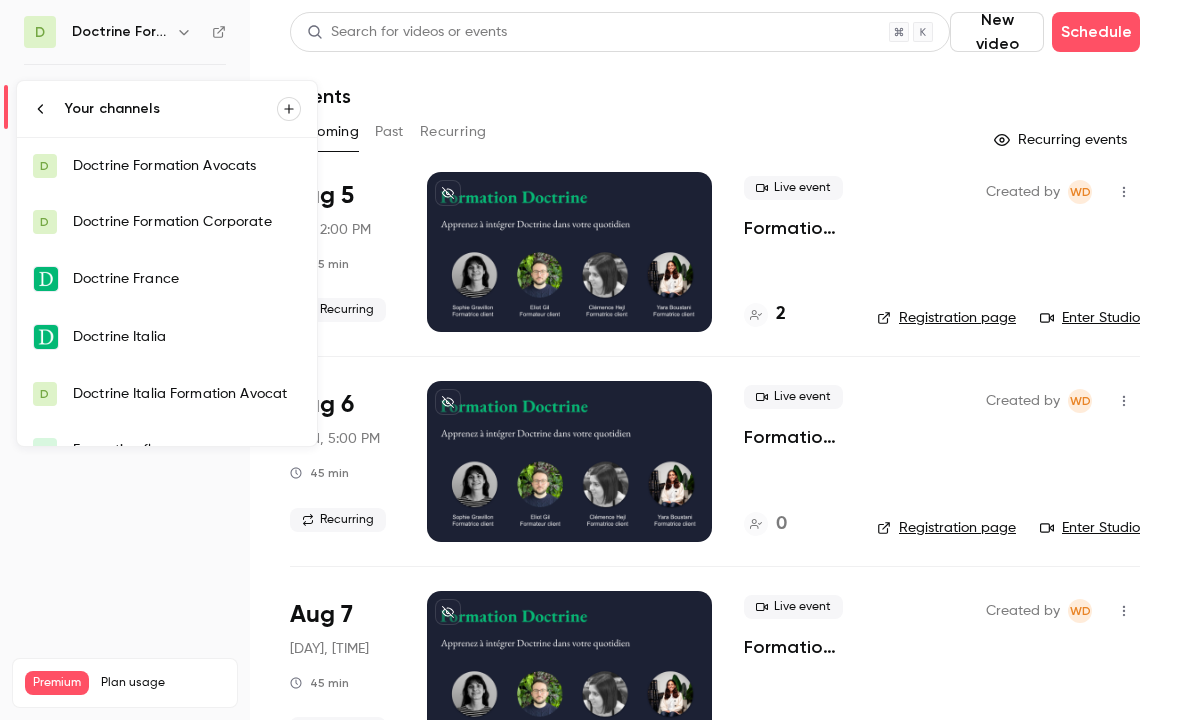 click on "D Doctrine Formation Avocats" at bounding box center [167, 166] 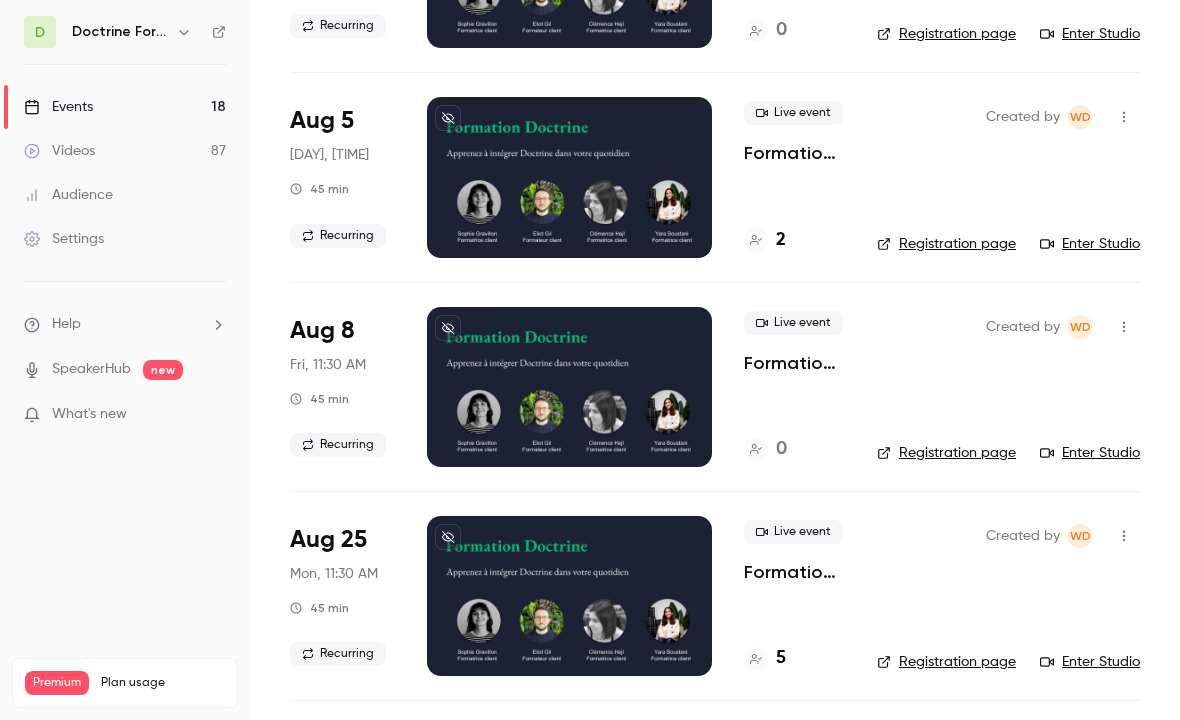 scroll, scrollTop: 306, scrollLeft: 0, axis: vertical 